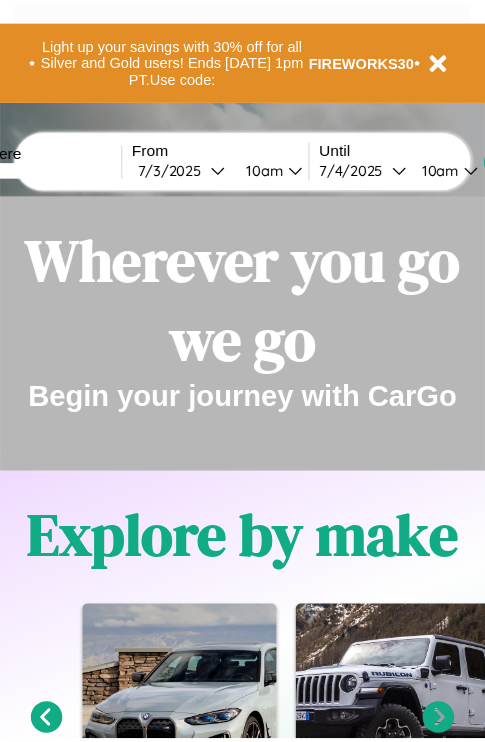scroll, scrollTop: 0, scrollLeft: 0, axis: both 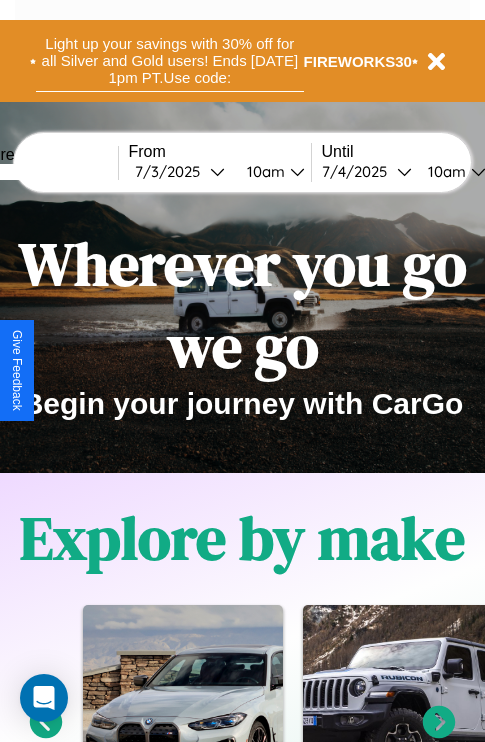 click on "Light up your savings with 30% off for all Silver and Gold users! Ends [DATE] 1pm PT.  Use code:" at bounding box center (170, 61) 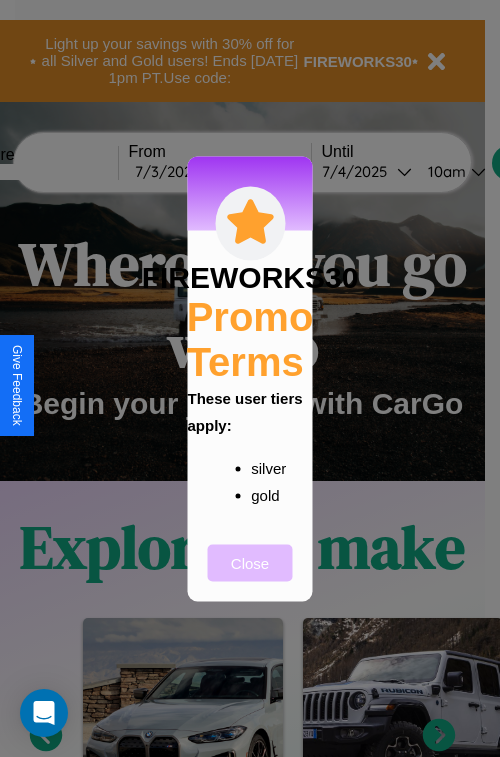click on "Close" at bounding box center (250, 562) 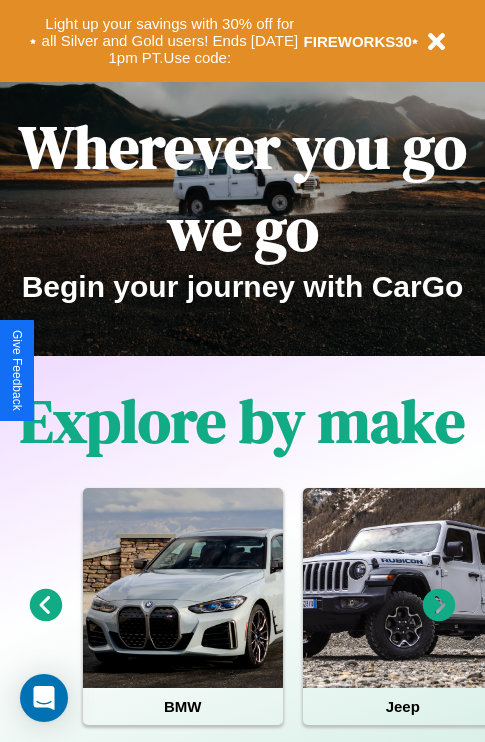 scroll, scrollTop: 0, scrollLeft: 0, axis: both 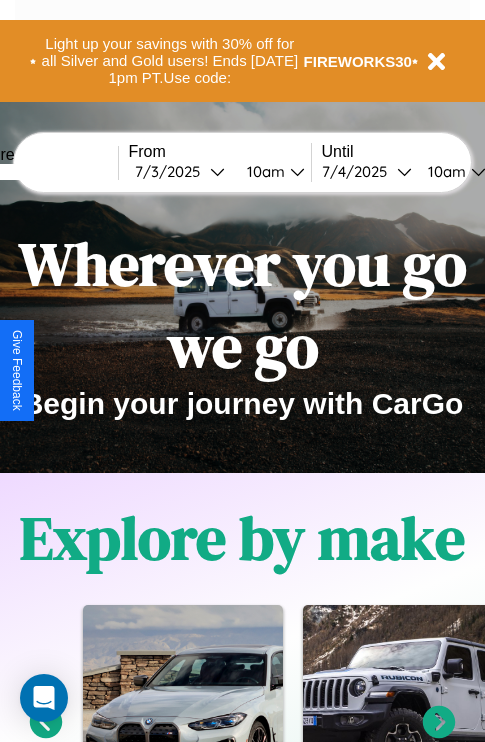 click at bounding box center [43, 172] 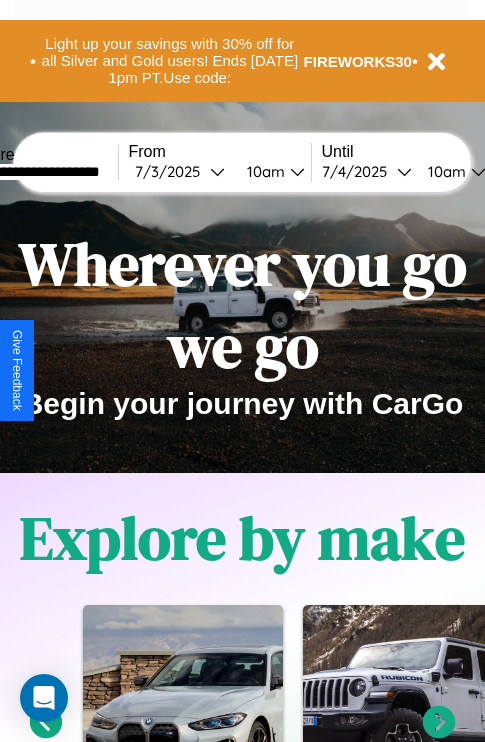 type on "**********" 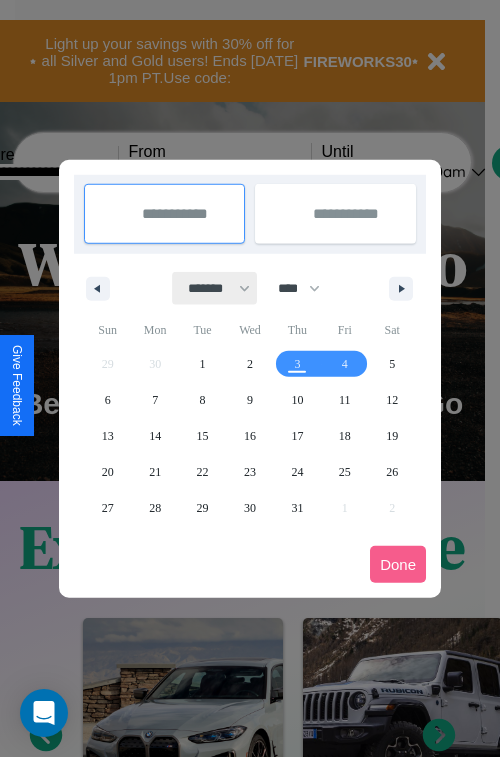click on "******* ******** ***** ***** *** **** **** ****** ********* ******* ******** ********" at bounding box center [215, 288] 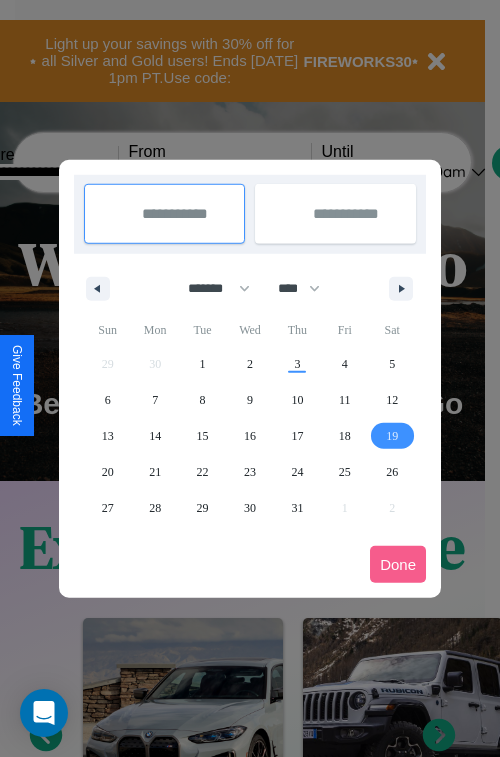 click on "19" at bounding box center [392, 436] 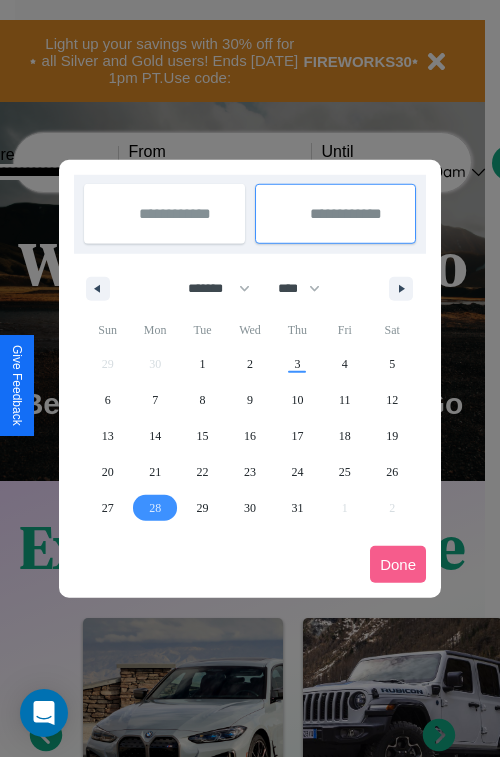 click on "28" at bounding box center (155, 508) 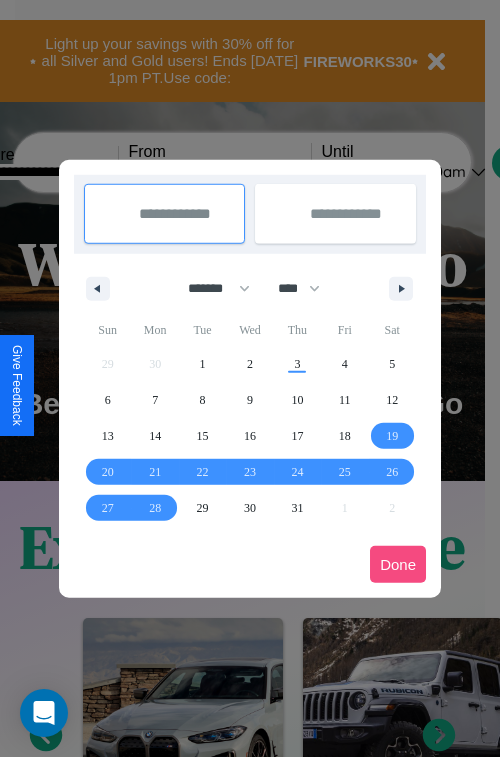 click on "Done" at bounding box center [398, 564] 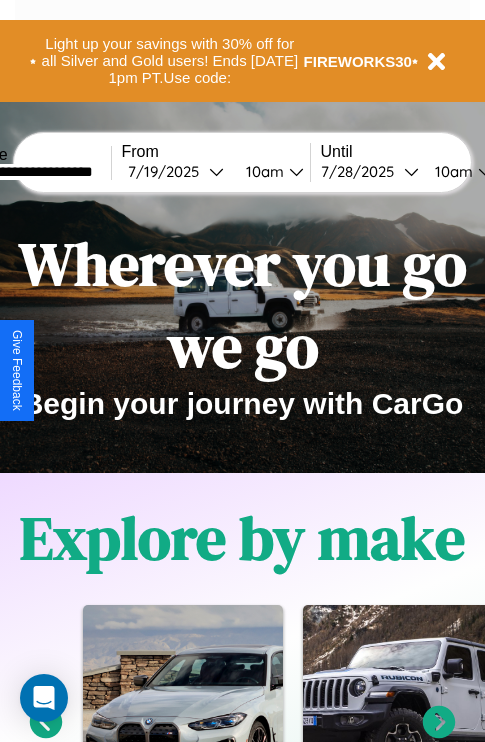 scroll, scrollTop: 0, scrollLeft: 75, axis: horizontal 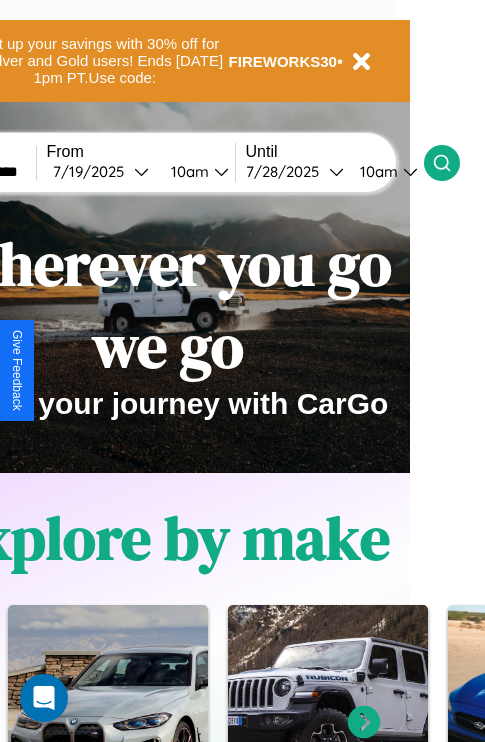 click 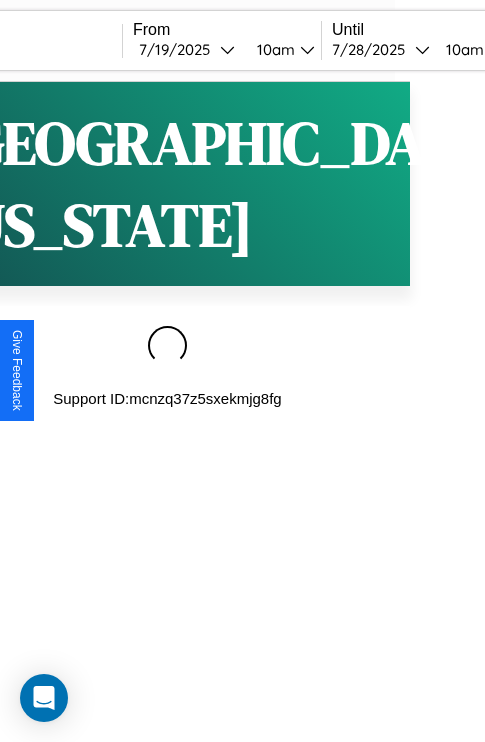 scroll, scrollTop: 0, scrollLeft: 0, axis: both 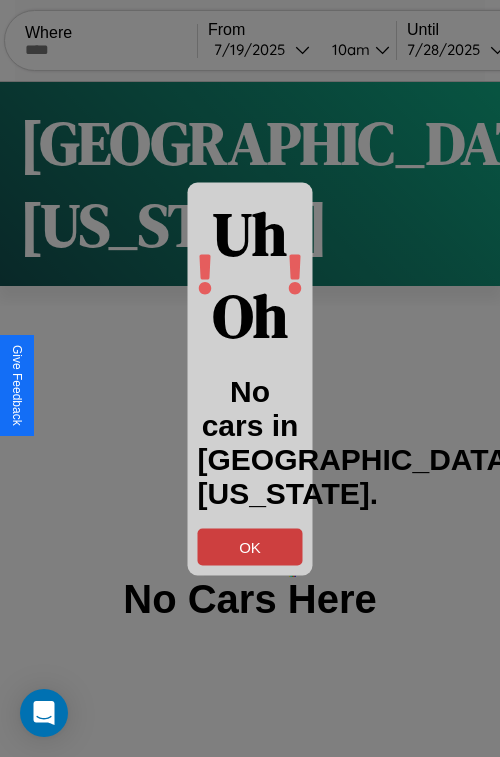 click on "OK" at bounding box center (250, 546) 